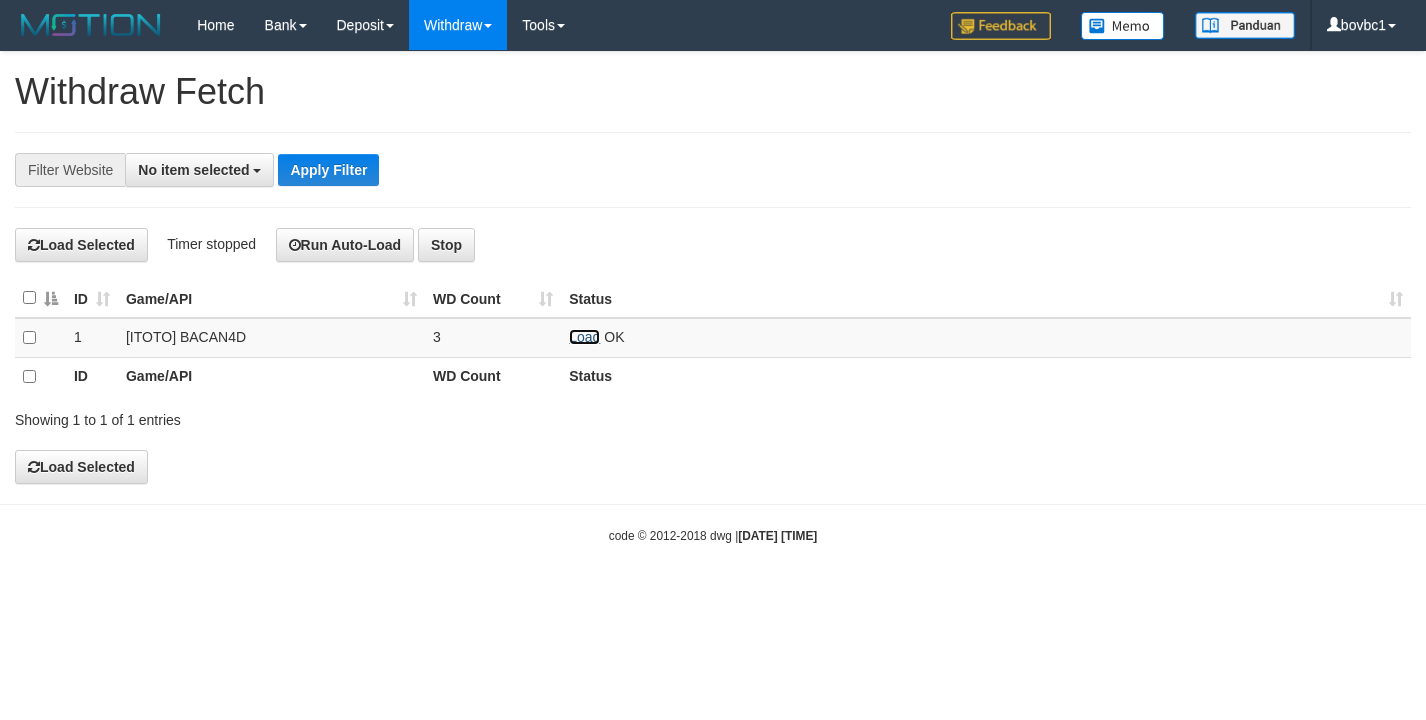 scroll, scrollTop: 0, scrollLeft: 0, axis: both 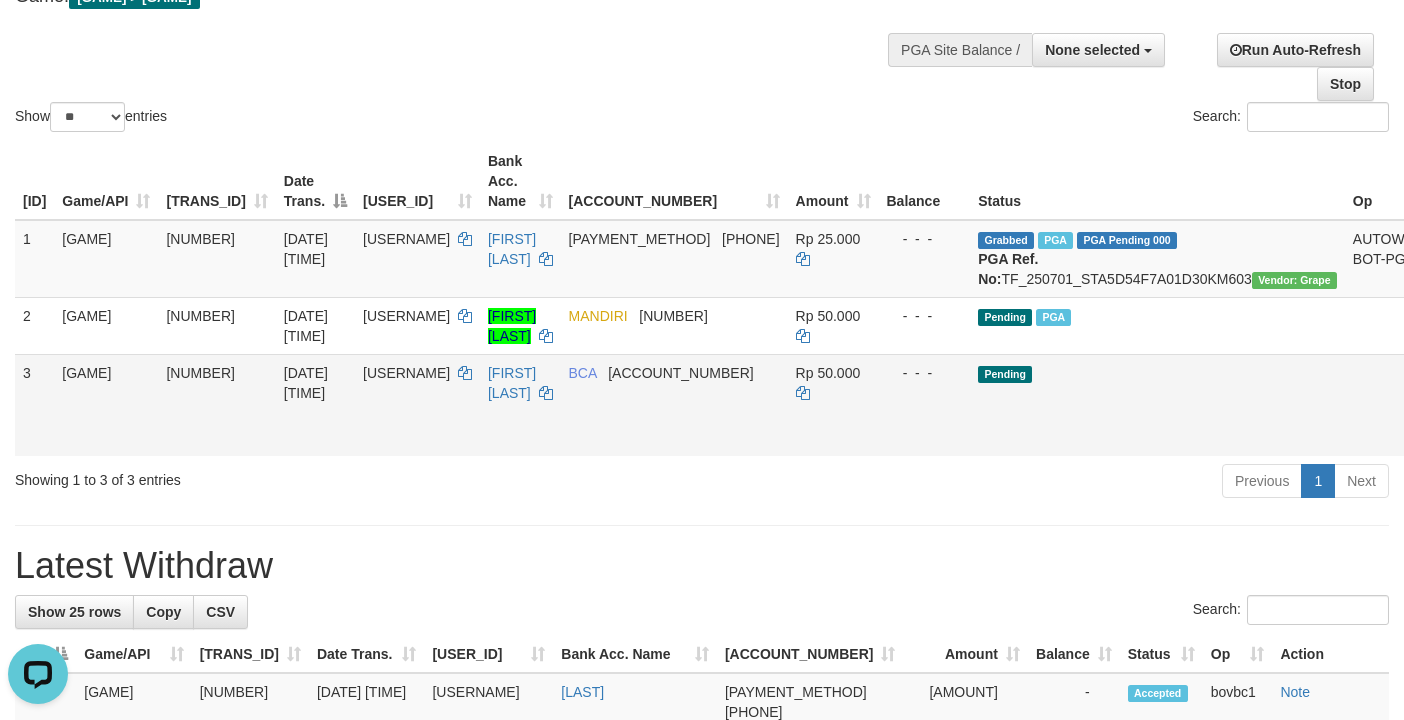 click on "Send PGA" at bounding box center [1451, 428] 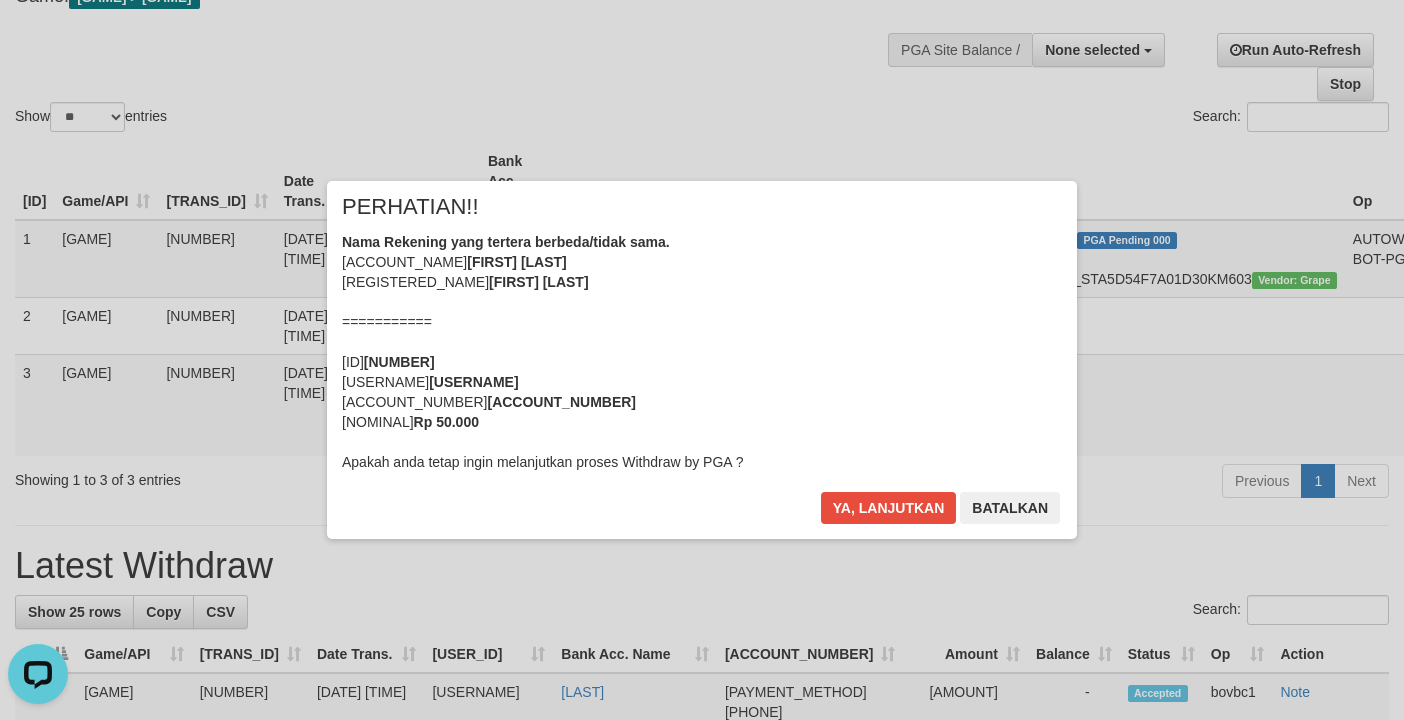 click on "× PERHATIAN!! Nama Rekening yang tertera berbeda/tidak sama. Nama Rekening:  FERRYZAL JM Nama Terdaftar:  FERRYZALJM =========== ID  634222442 Username:  FERRYZ66 No Rekening:  5781096408 Nominal:  Rp 50.000 Apakah anda tetap ingin melanjutkan proses Withdraw by PGA ? Ya, lanjutkan Batalkan" at bounding box center [702, 360] 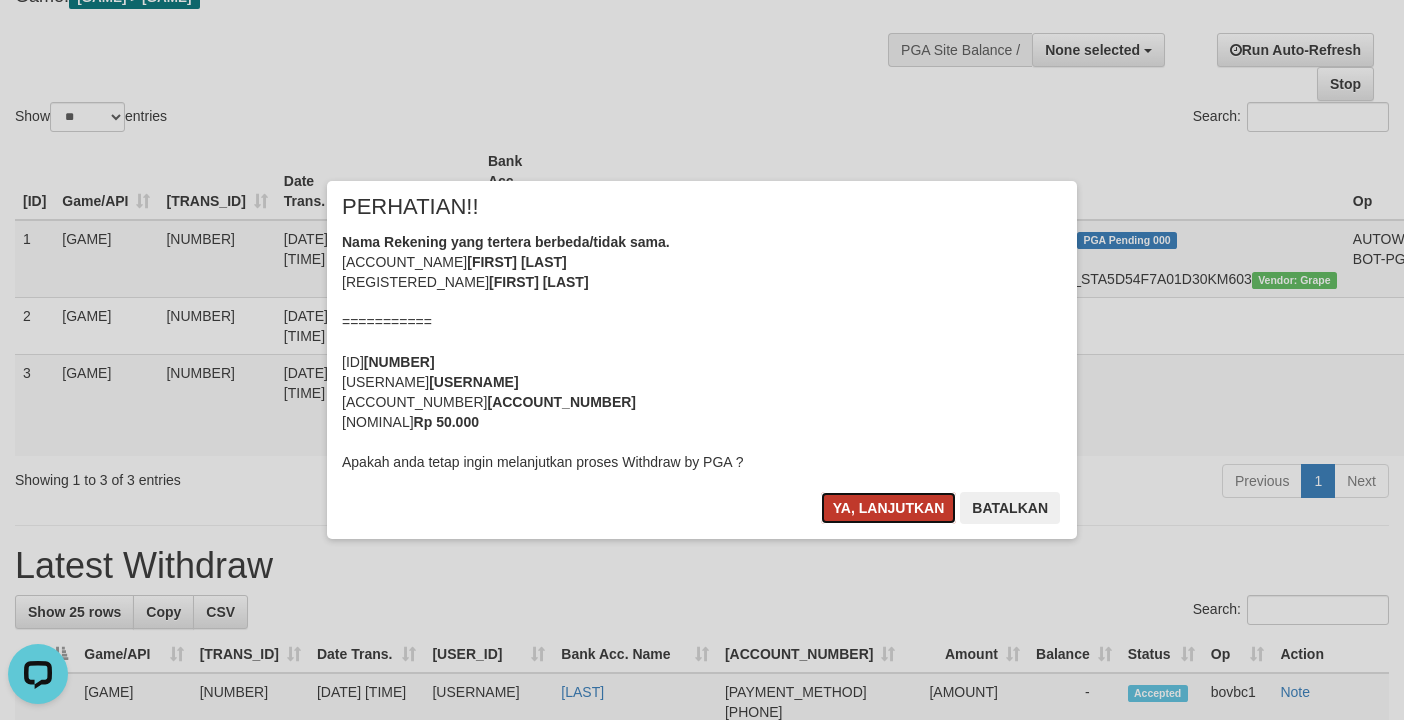 click on "Ya, lanjutkan" at bounding box center (889, 508) 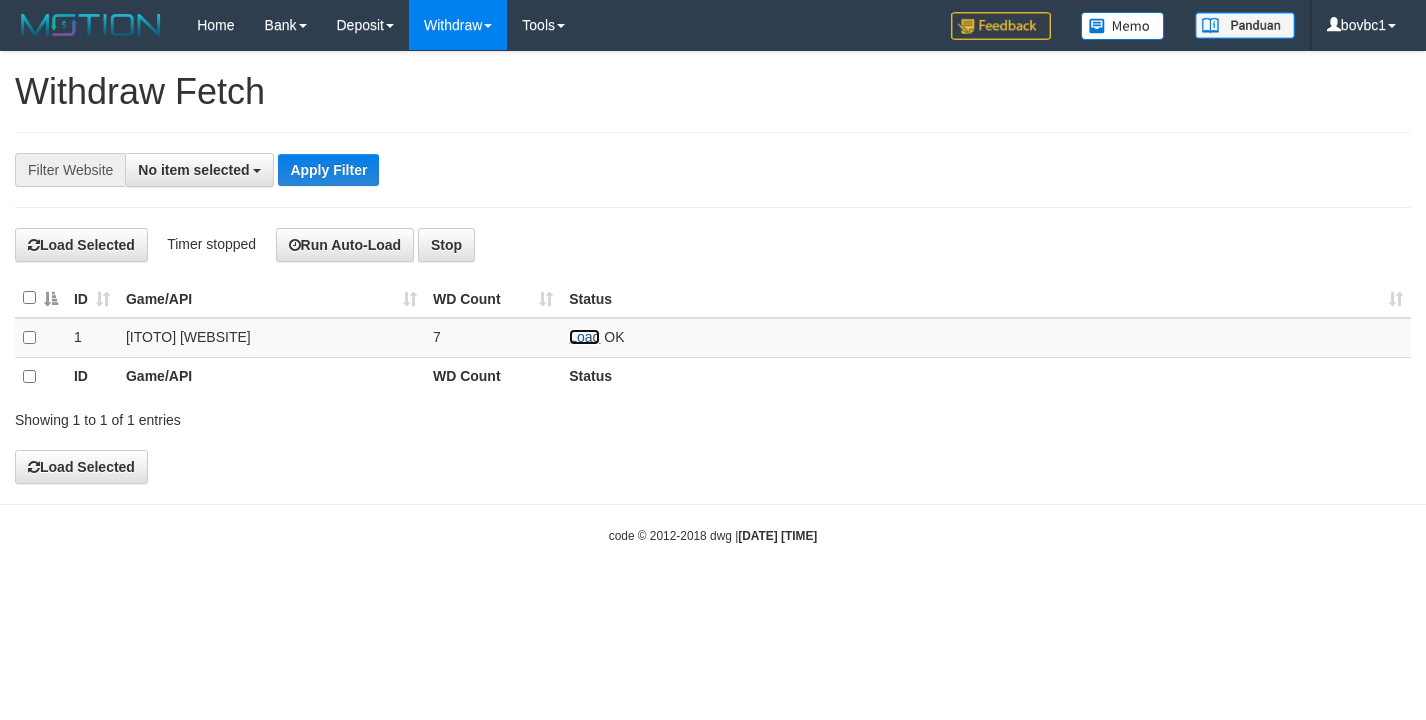 scroll, scrollTop: 0, scrollLeft: 0, axis: both 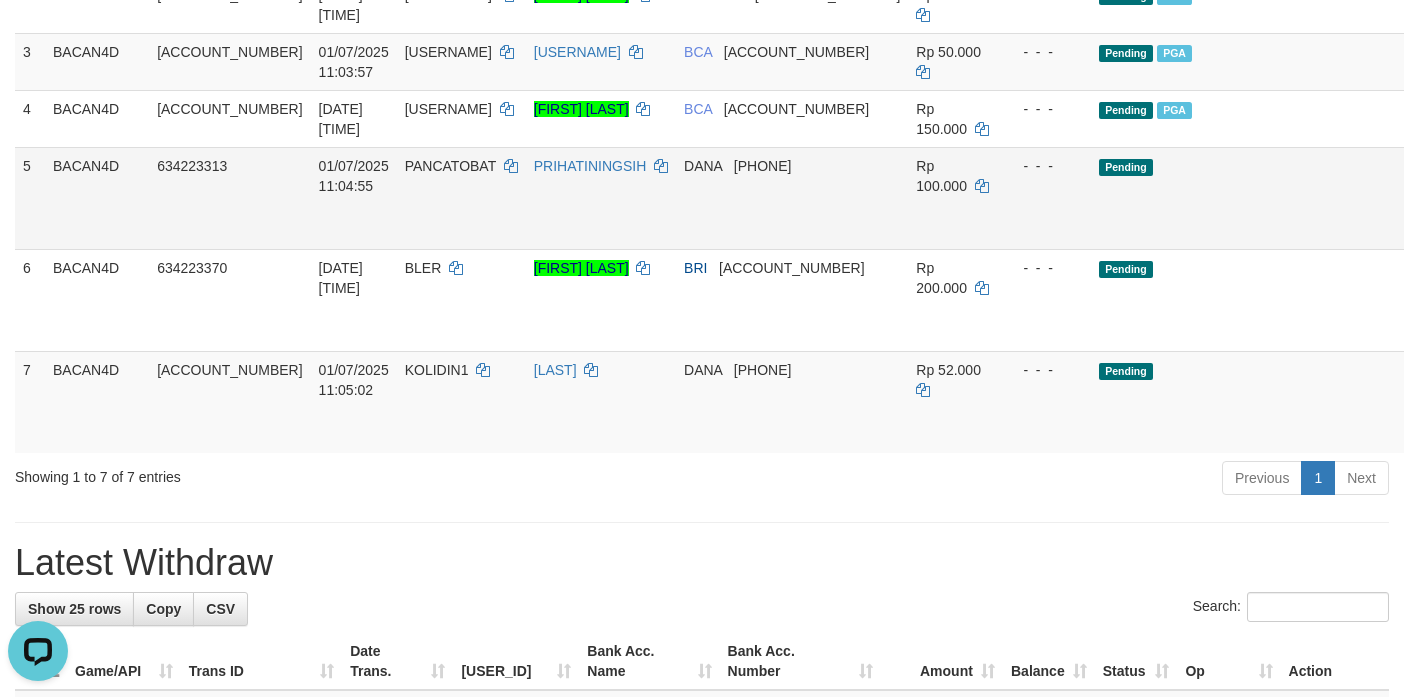 click on "Send PGA" at bounding box center [1428, 221] 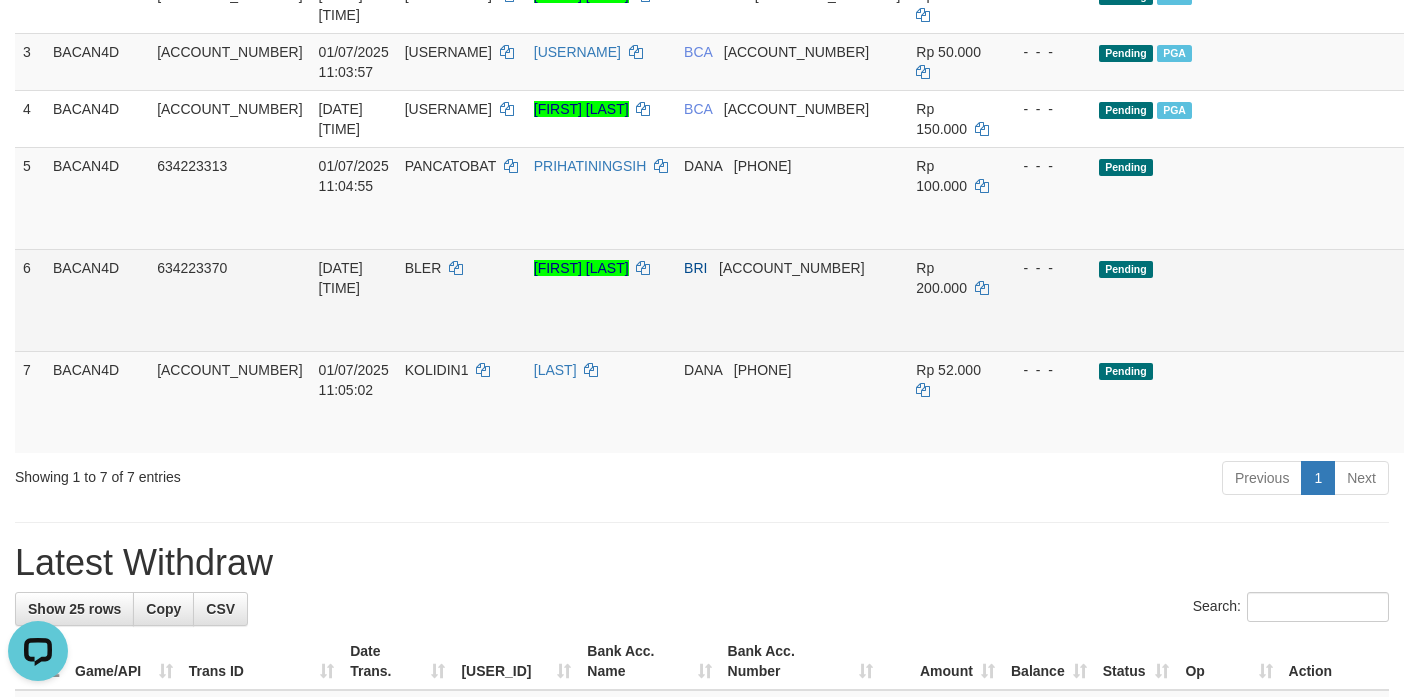 click on "Pending" at bounding box center [1206, 4] 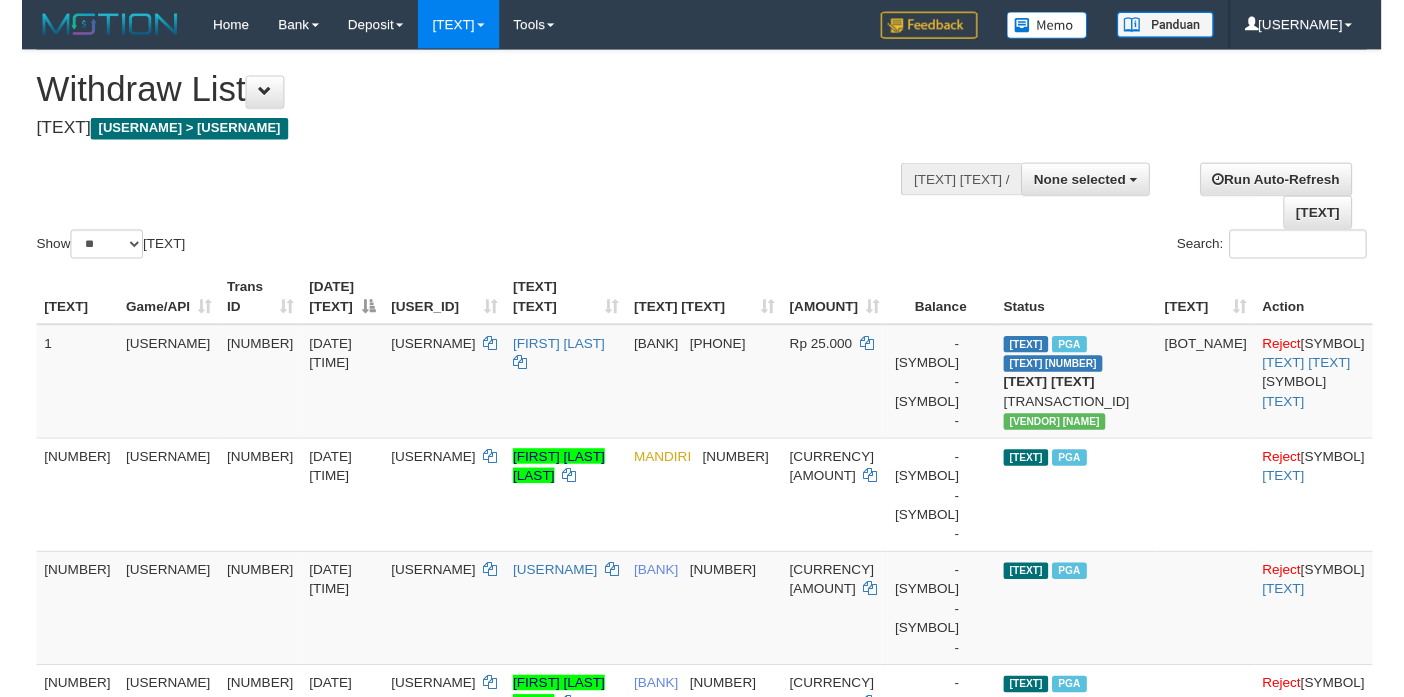 scroll, scrollTop: 436, scrollLeft: 0, axis: vertical 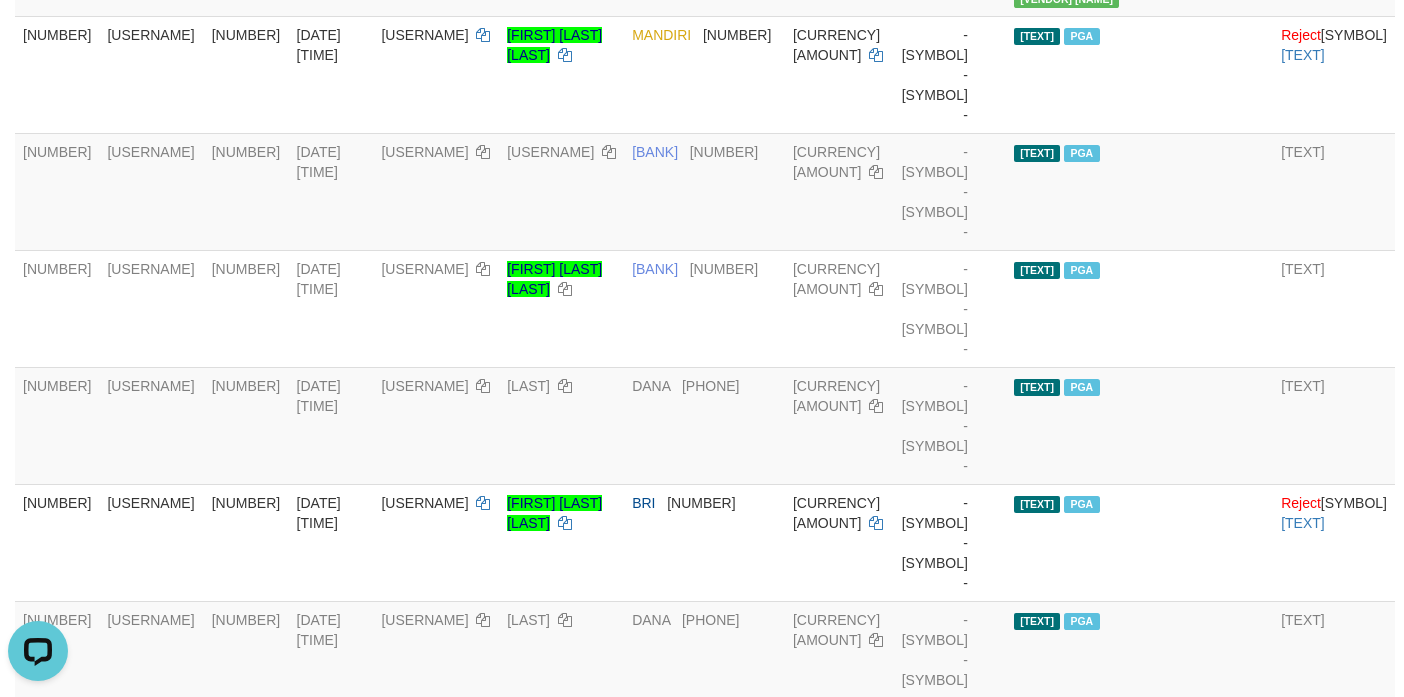 click on "Previous 1 Next" at bounding box center (994, 745) 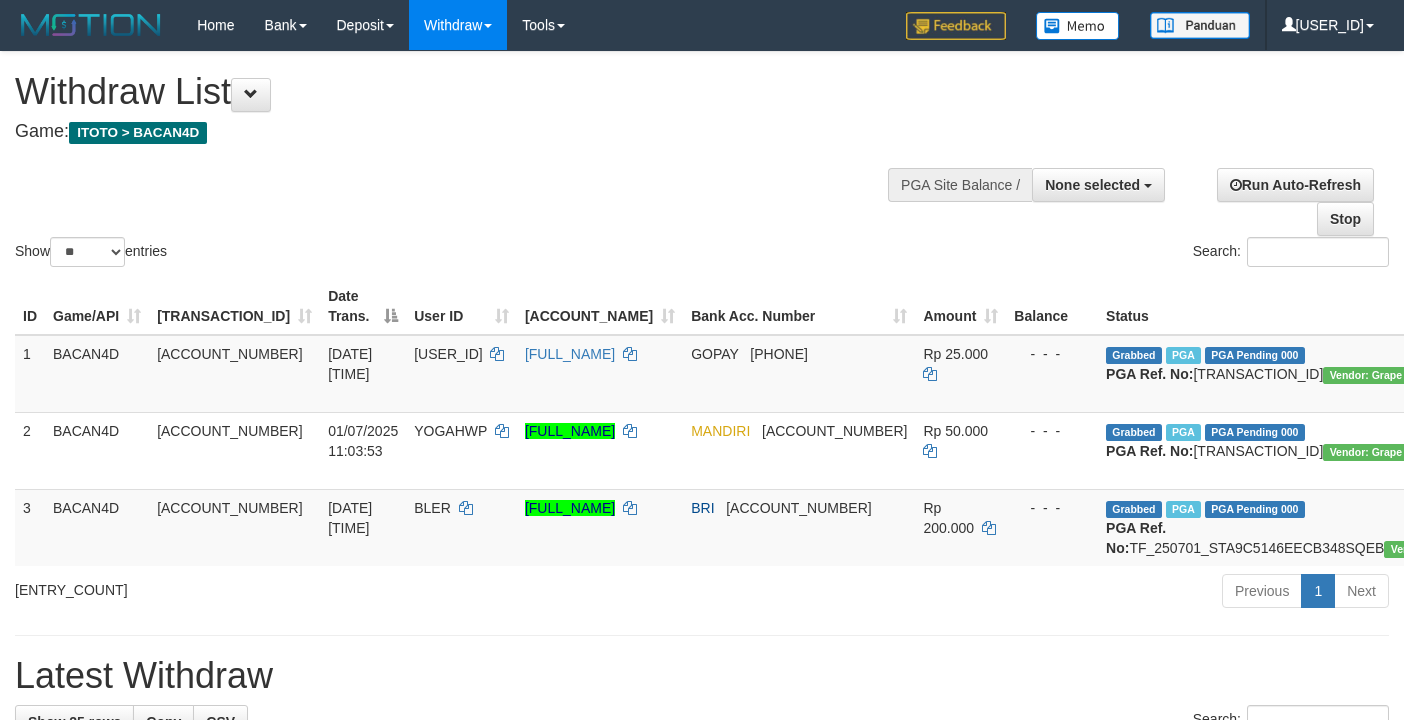 scroll, scrollTop: 40, scrollLeft: 0, axis: vertical 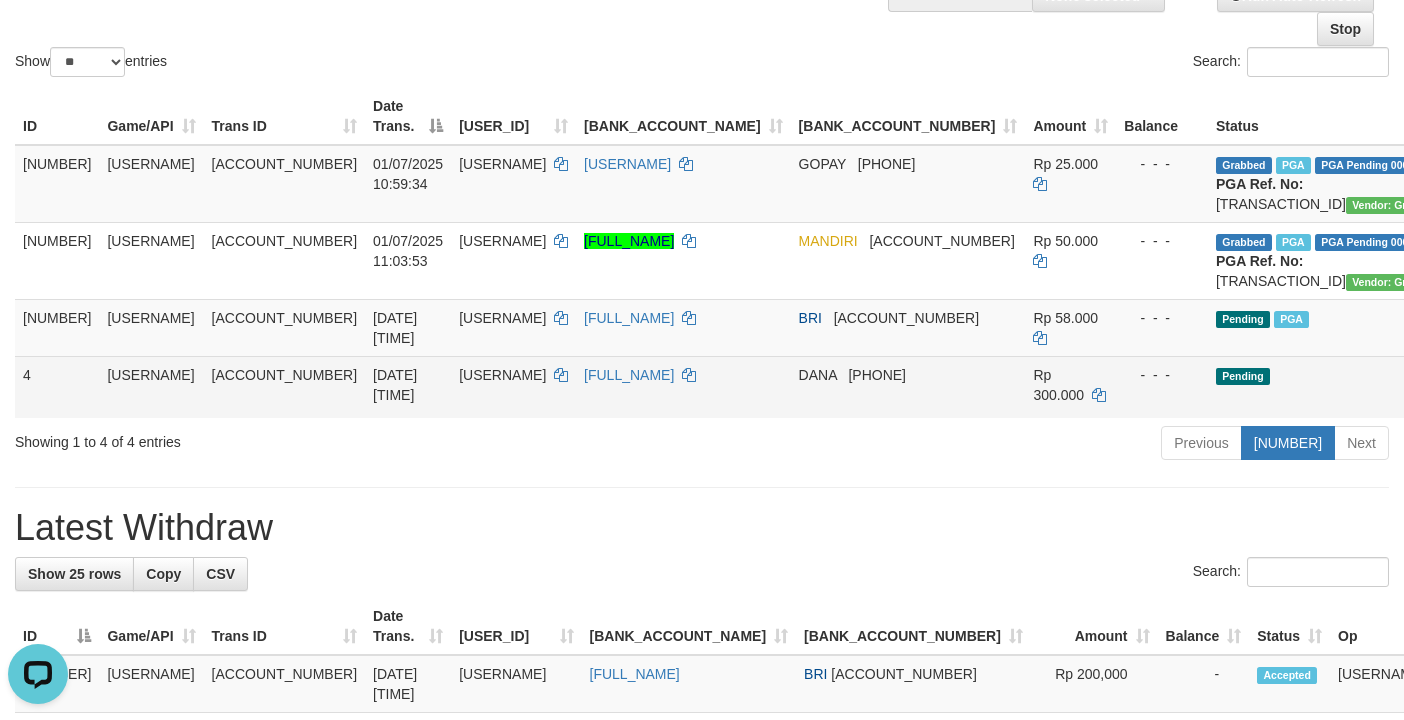 click on "Send PGA" at bounding box center [1582, 400] 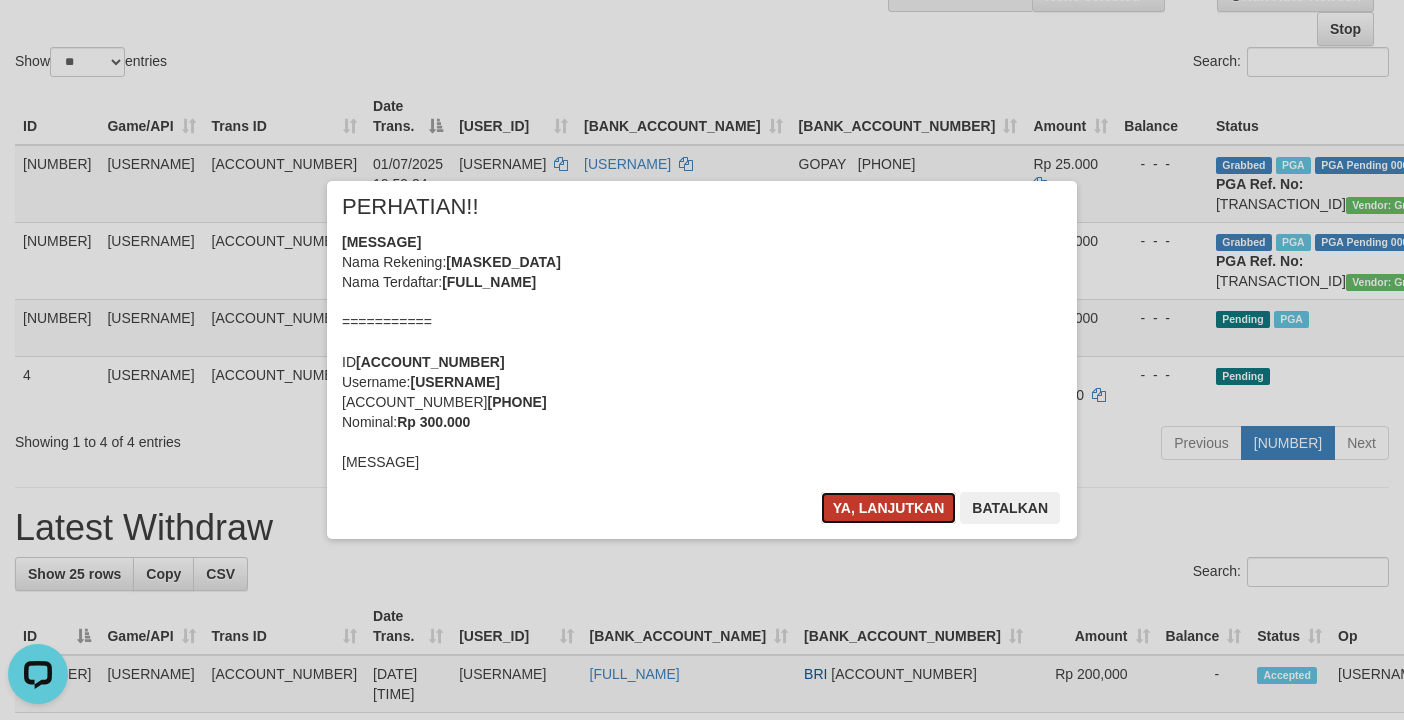 click on "Ya, lanjutkan" at bounding box center [889, 508] 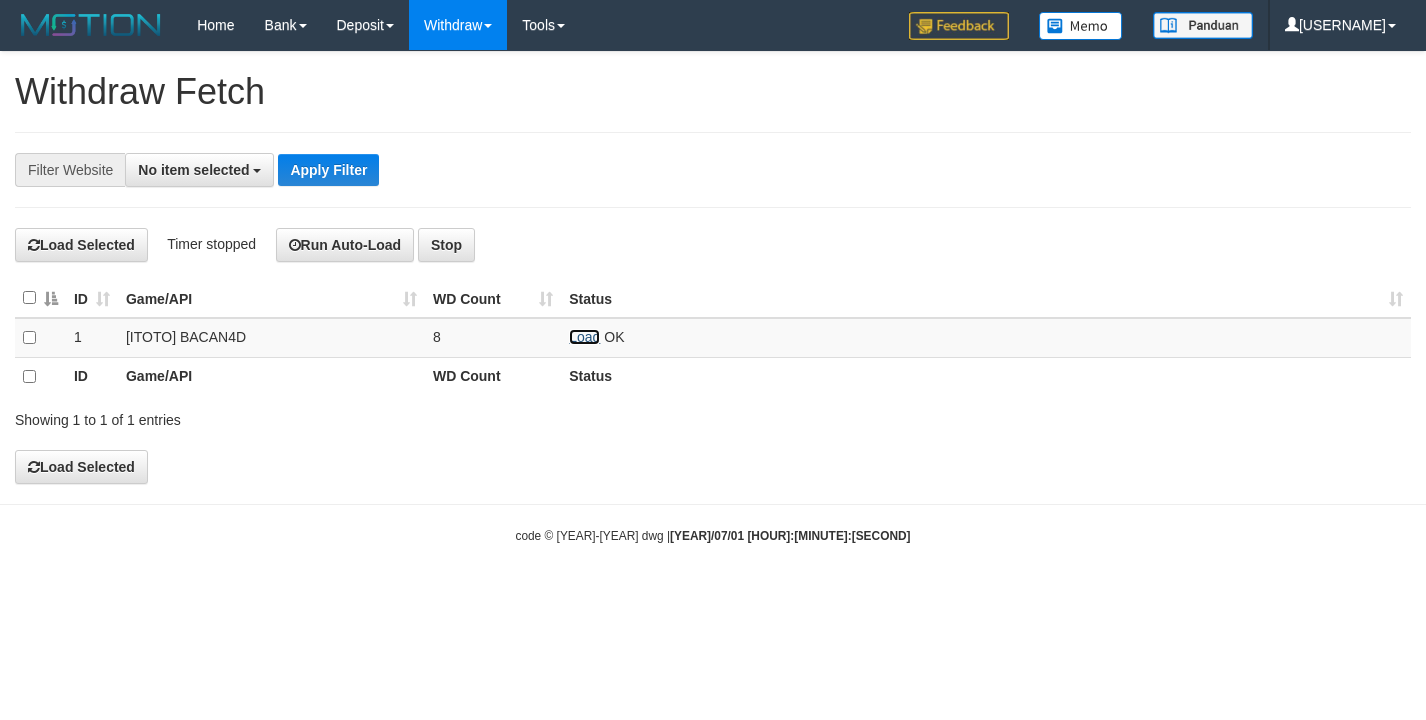 scroll, scrollTop: 0, scrollLeft: 0, axis: both 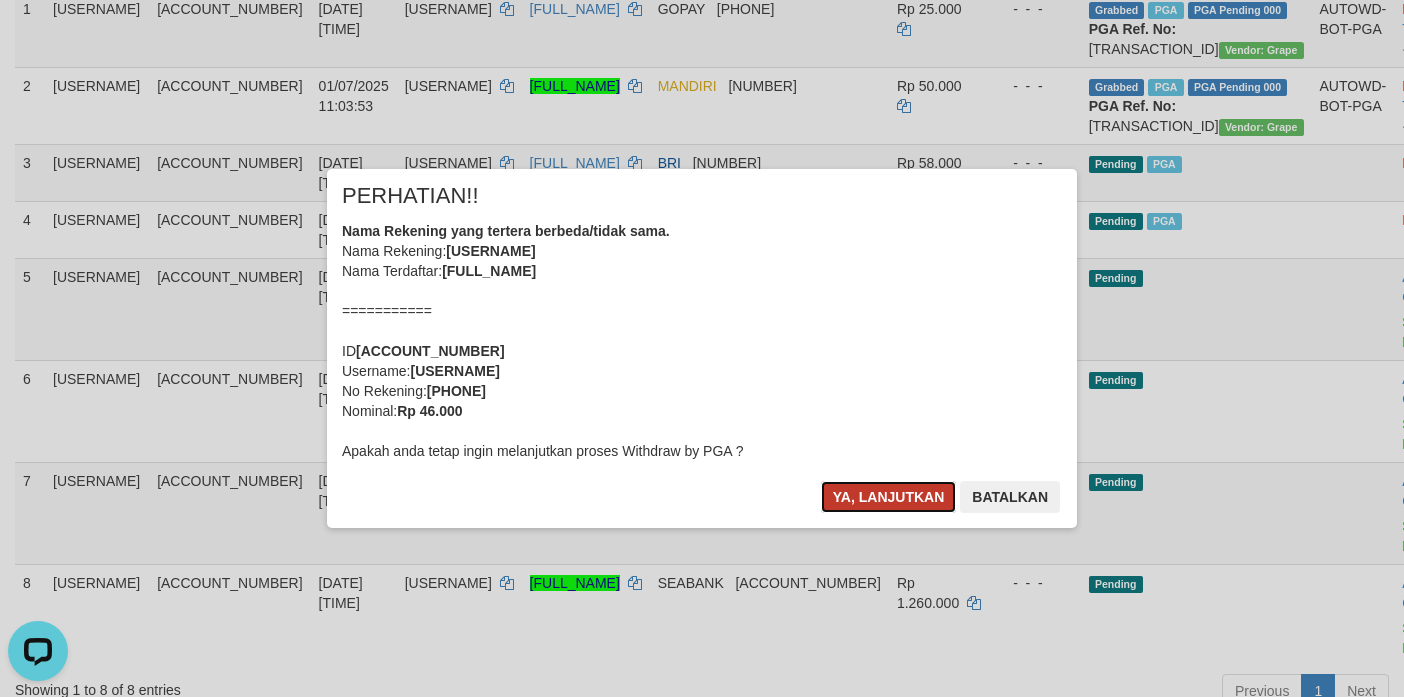 click on "Ya, lanjutkan" at bounding box center (889, 497) 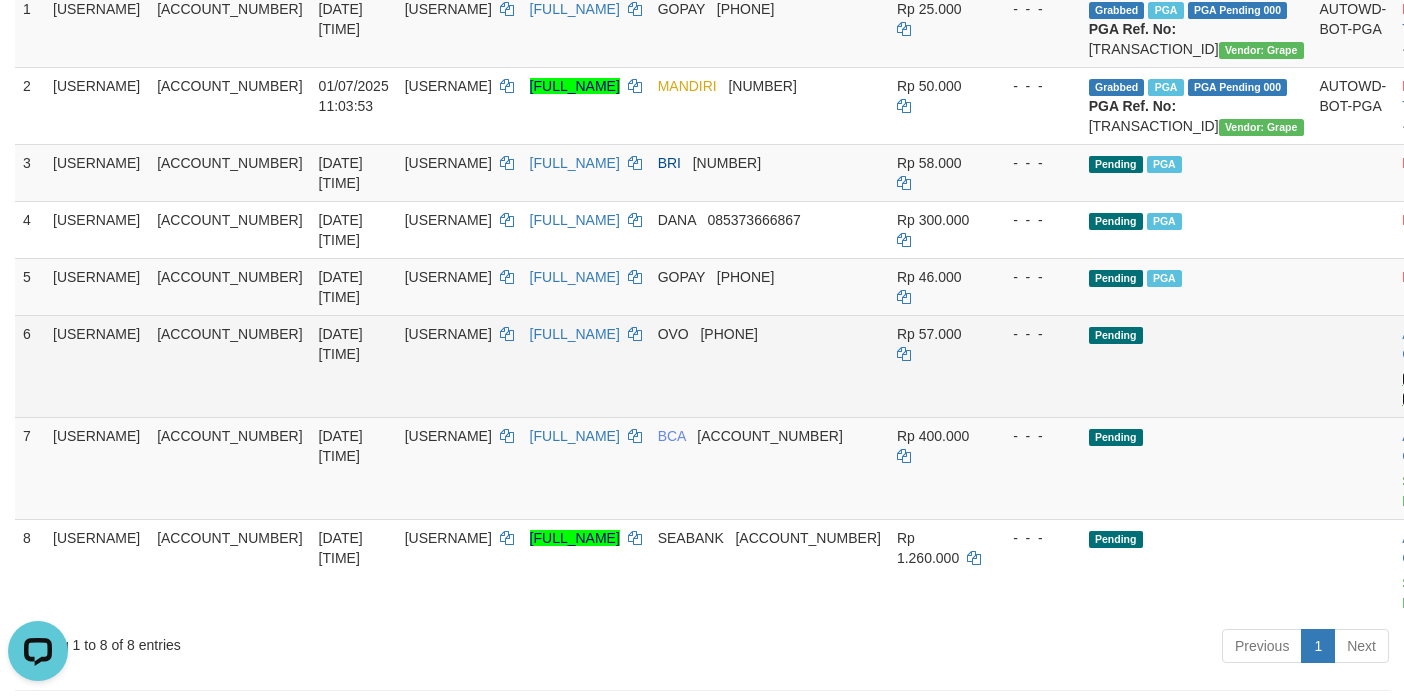 click on "Send PGA" at bounding box center (1418, 389) 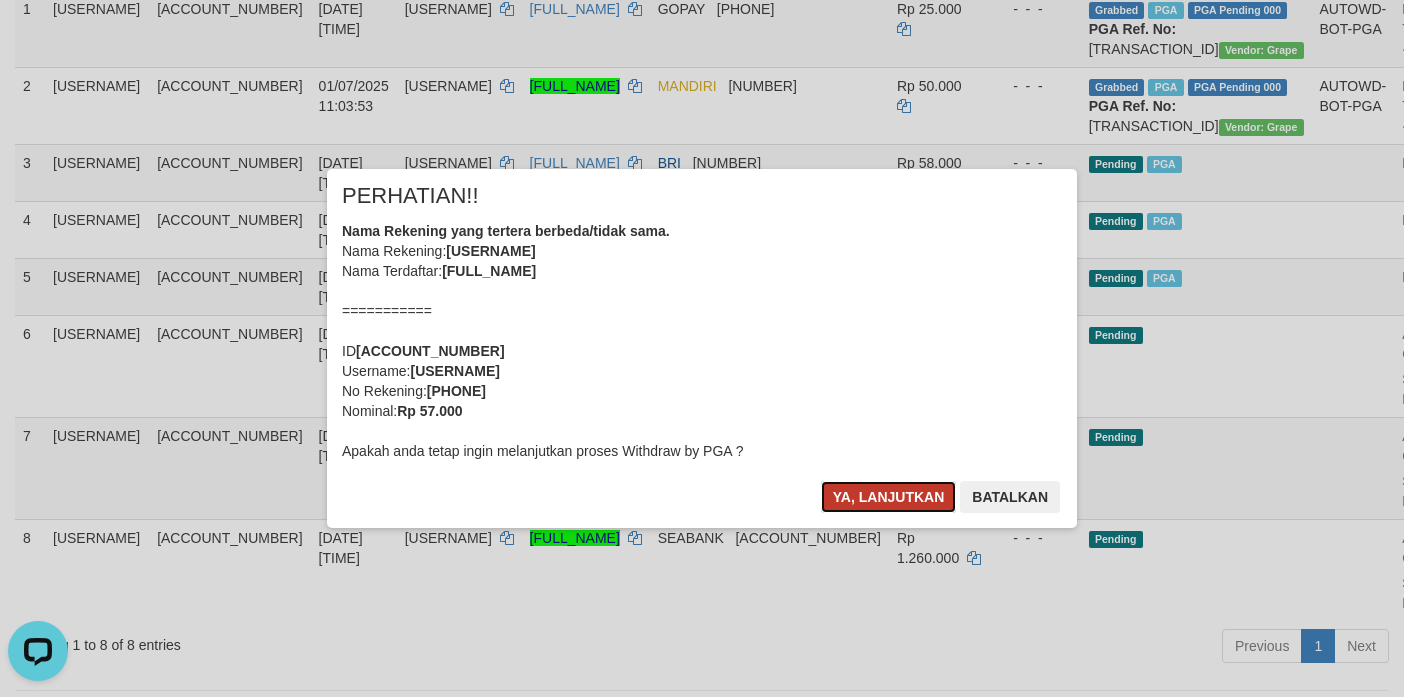 click on "Ya, lanjutkan" at bounding box center (889, 497) 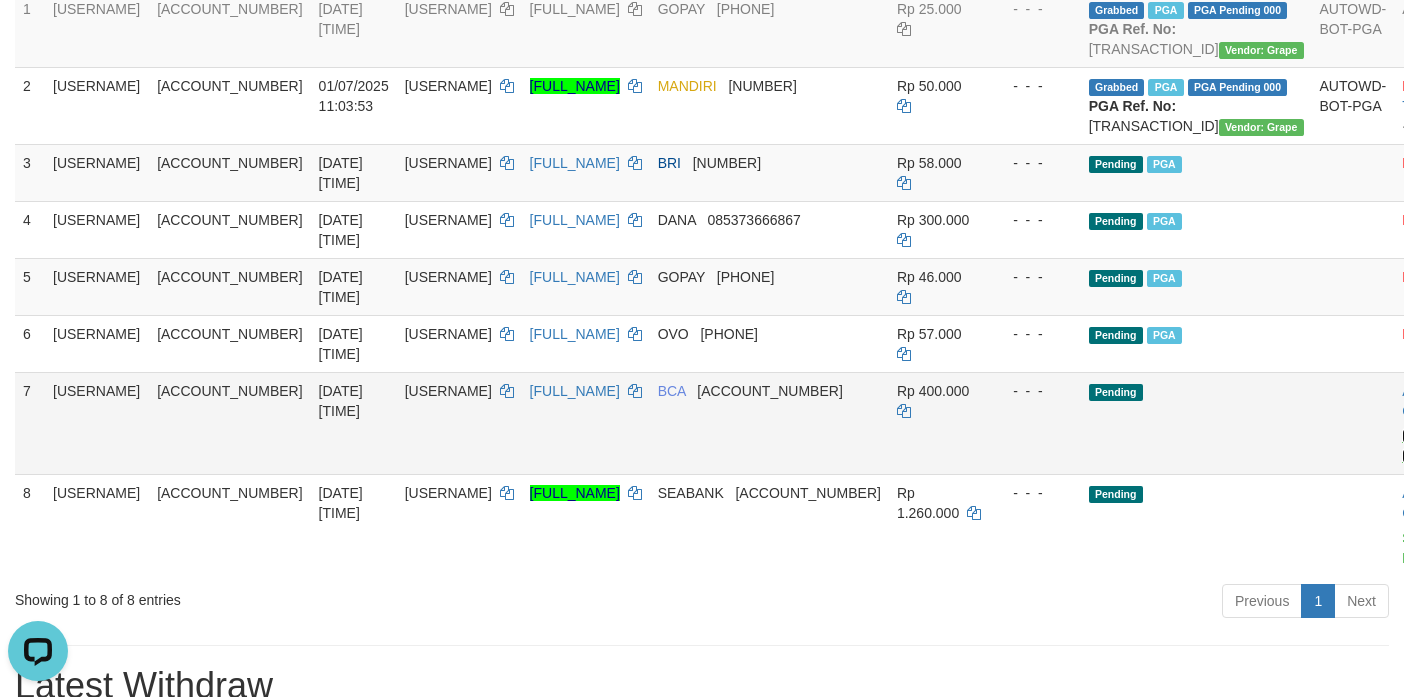 click on "Send PGA" at bounding box center (0, 0) 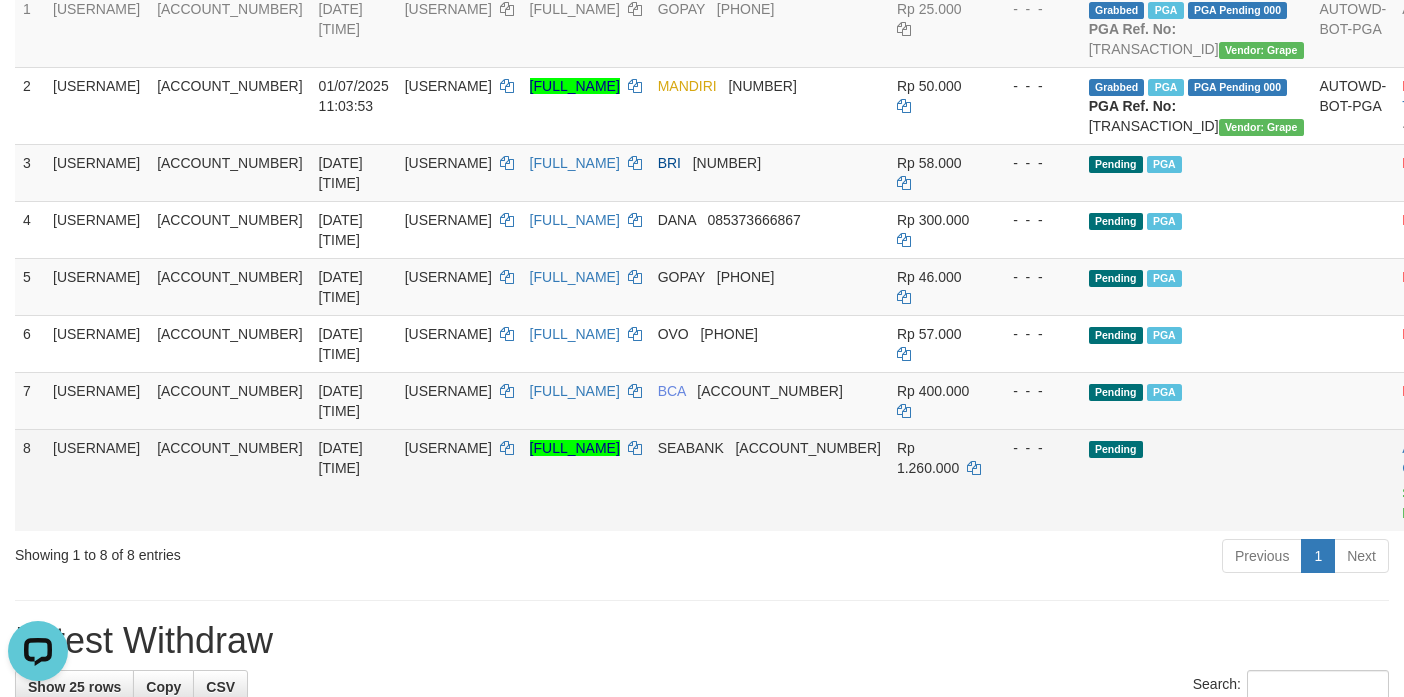 click on "Allow Grab   ·    Reject Send PGA     ·    Note" at bounding box center (1443, 105) 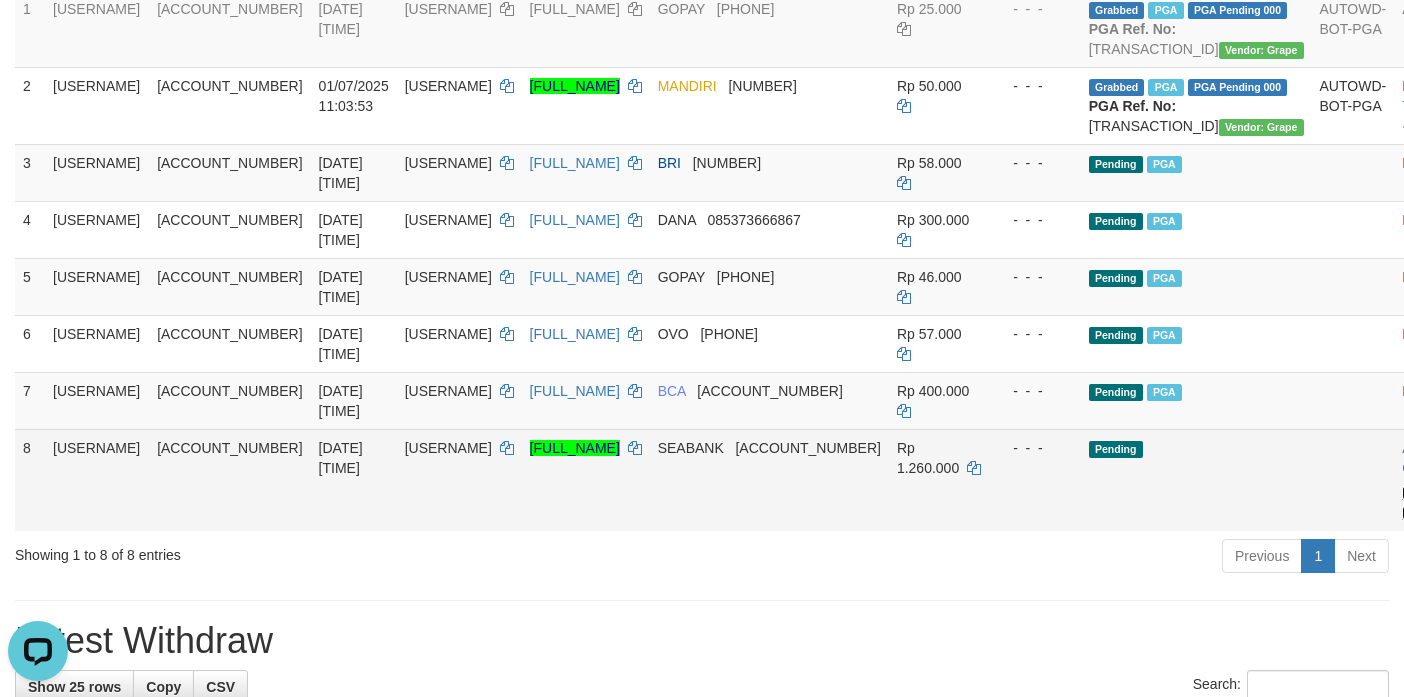 click on "Send PGA" at bounding box center [0, 0] 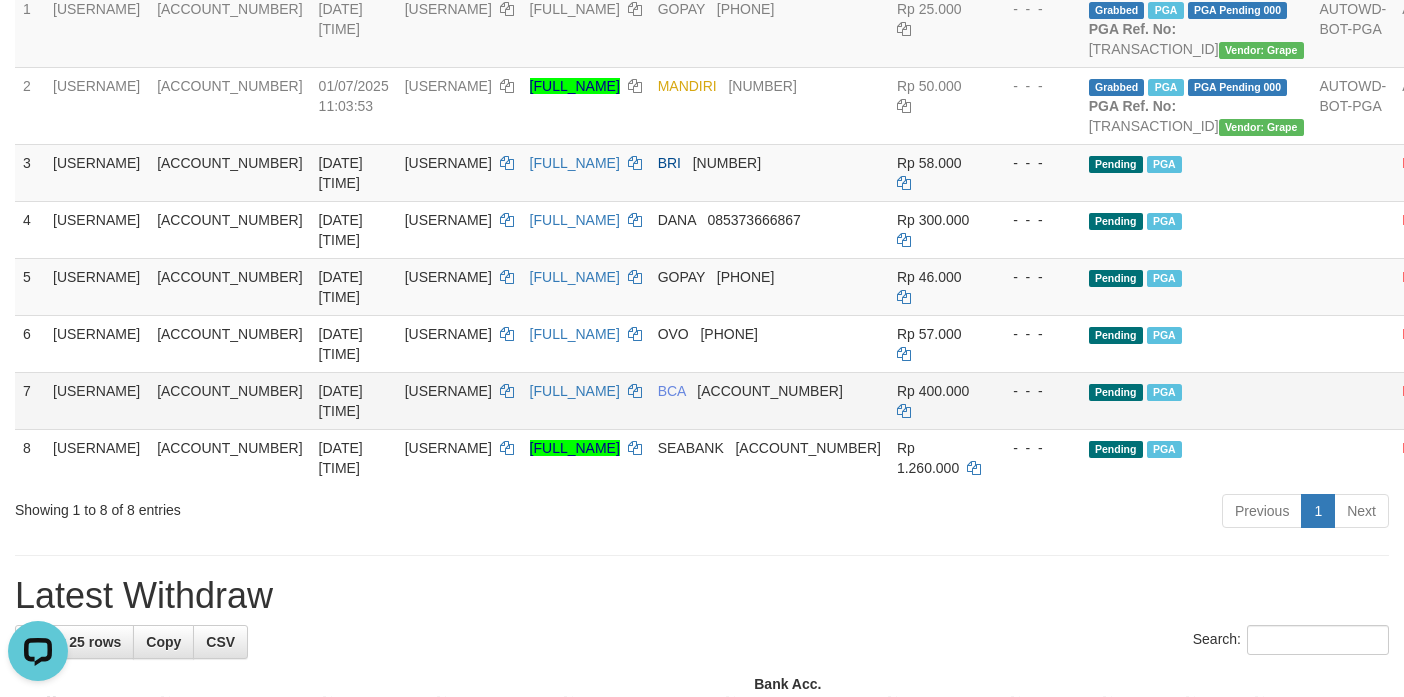 click at bounding box center (1353, 29) 